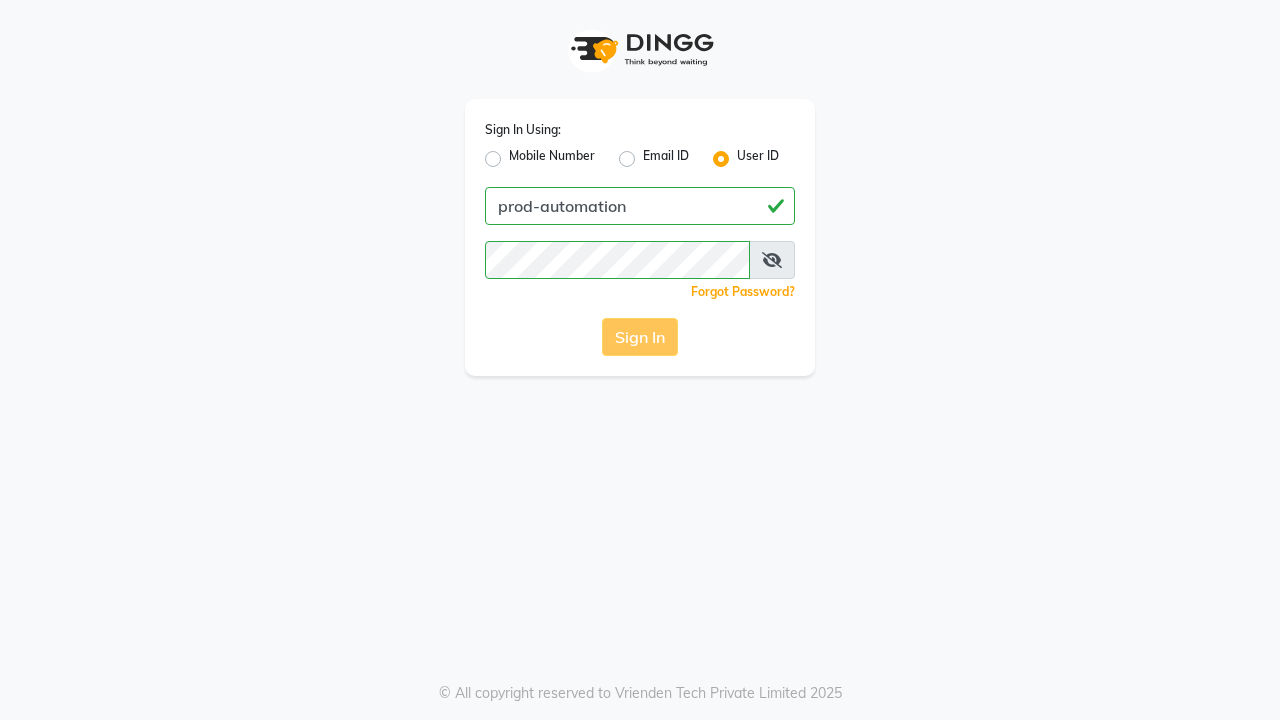 scroll, scrollTop: 0, scrollLeft: 0, axis: both 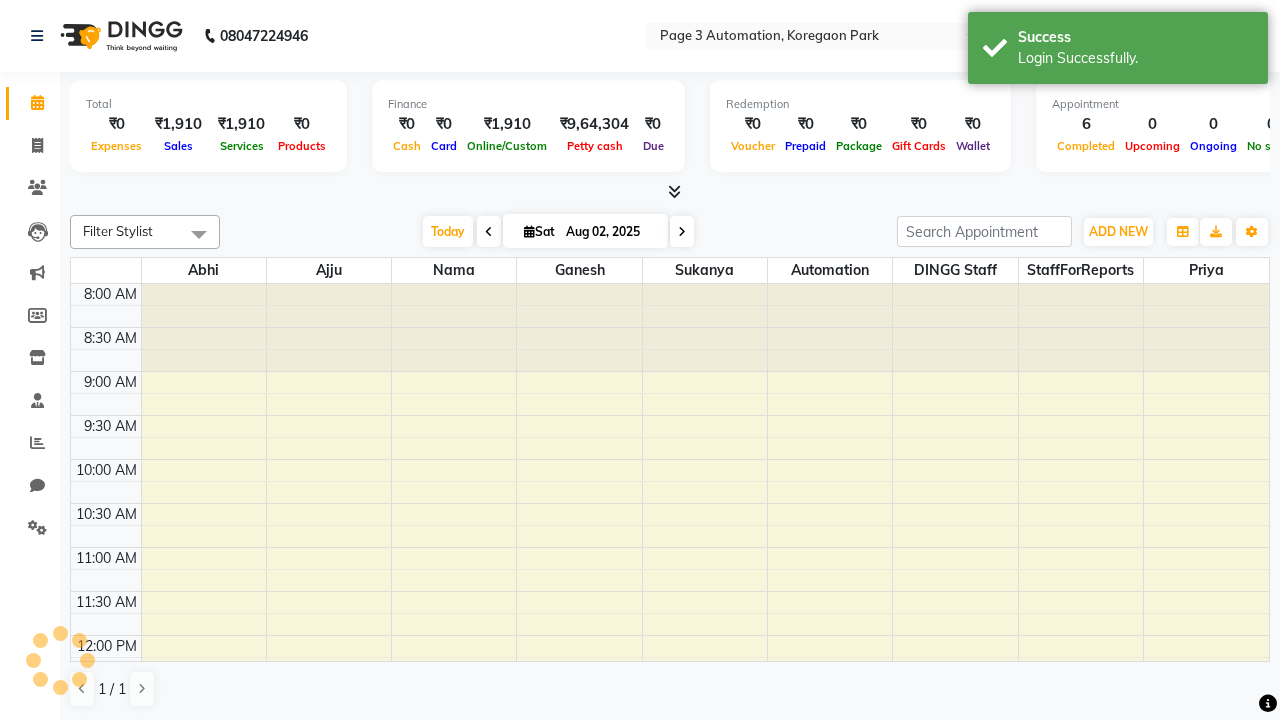 select on "en" 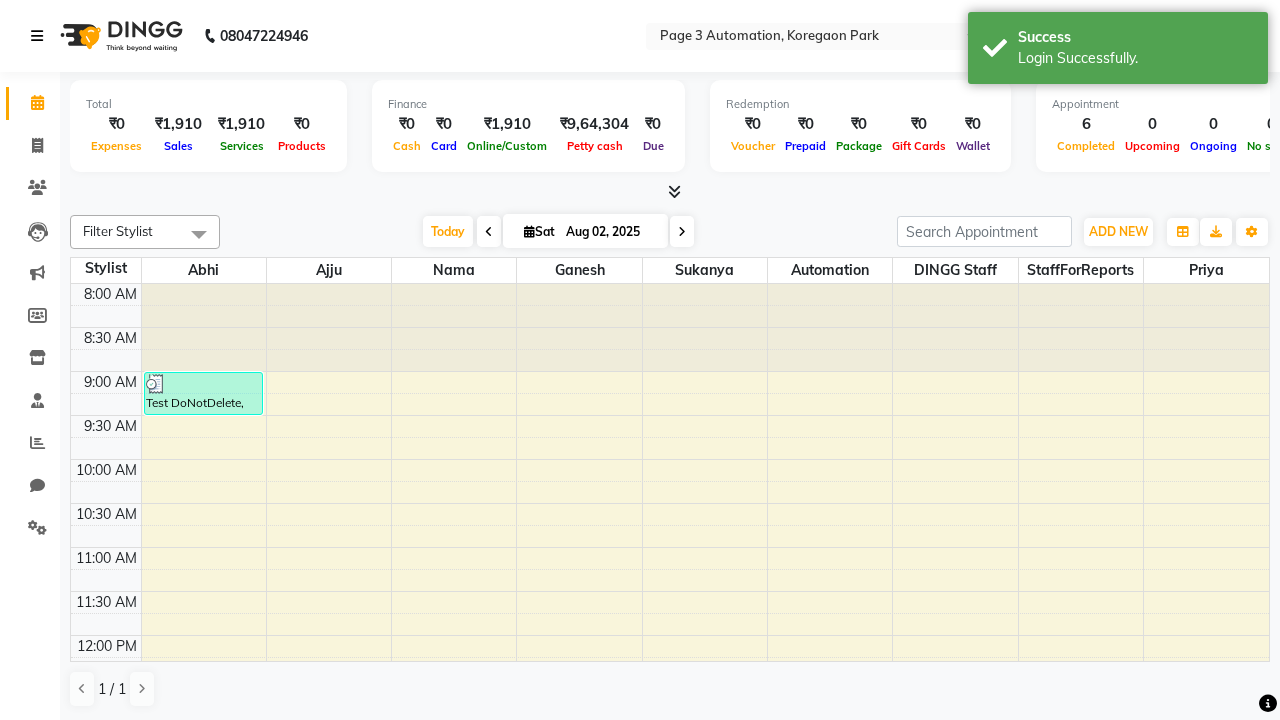 click at bounding box center (37, 36) 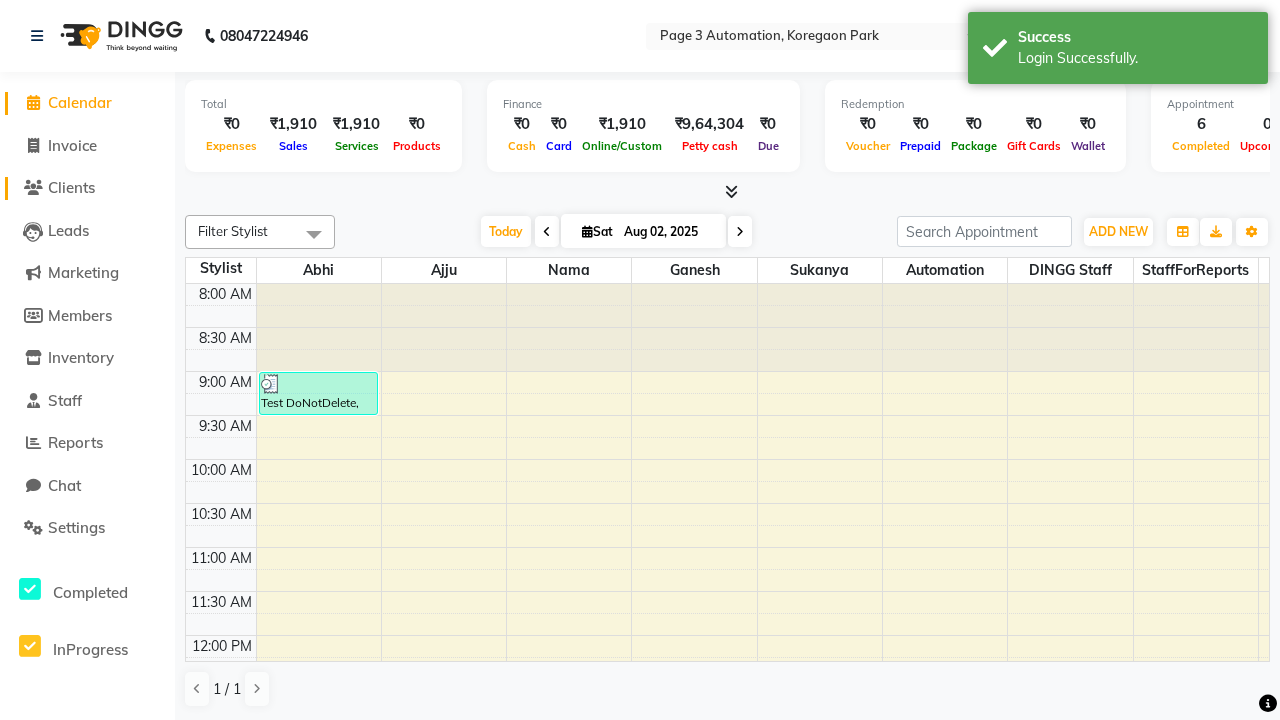 click on "Clients" 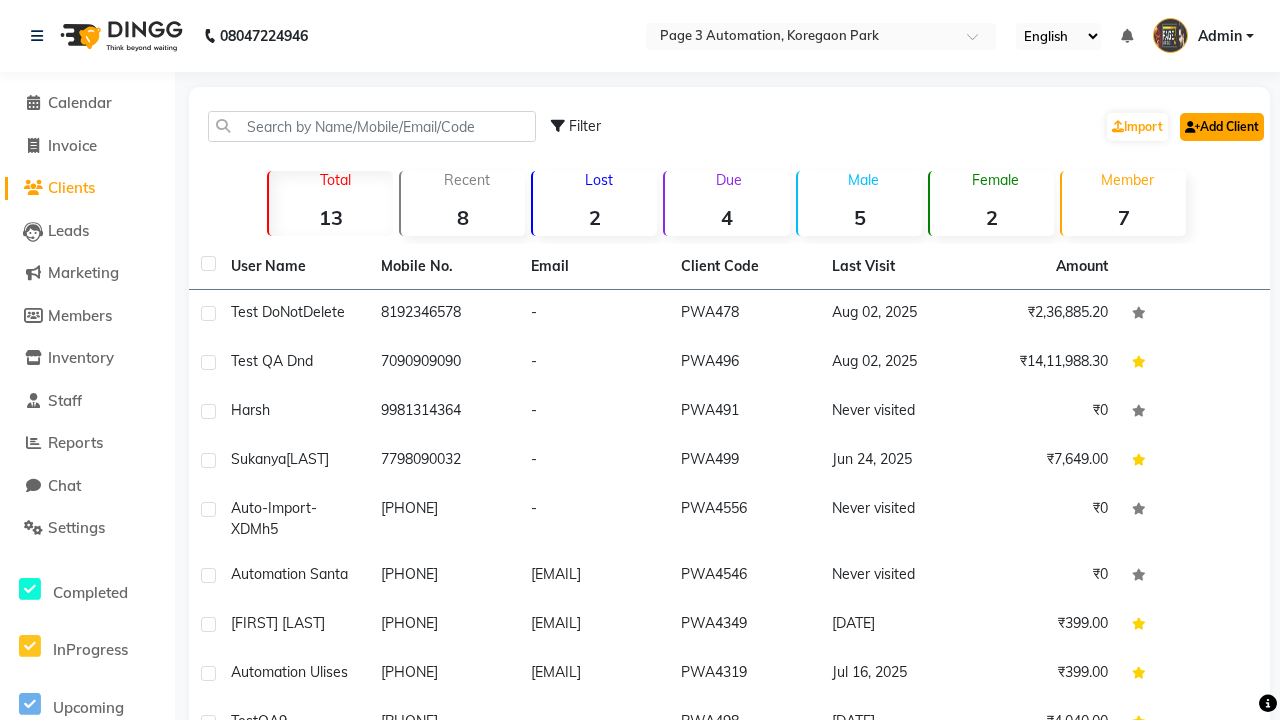 click on "Add Client" 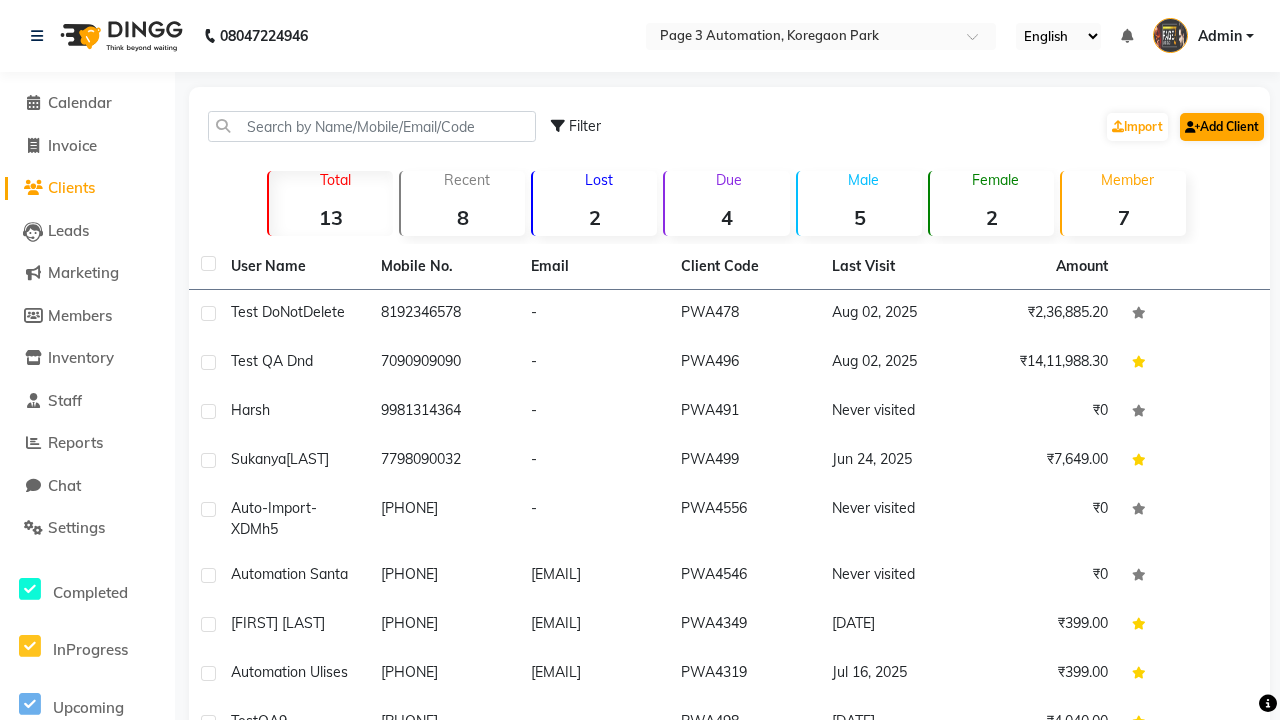 select on "22" 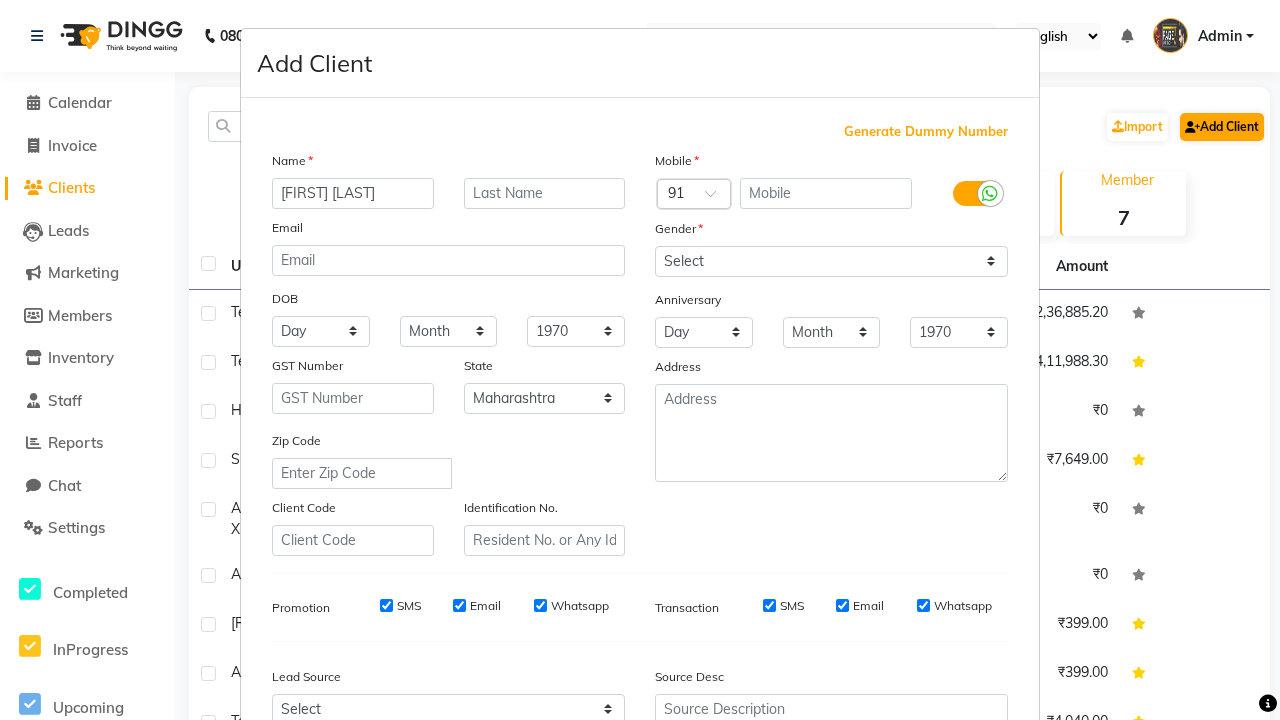 type on "[FIRST] [LAST]" 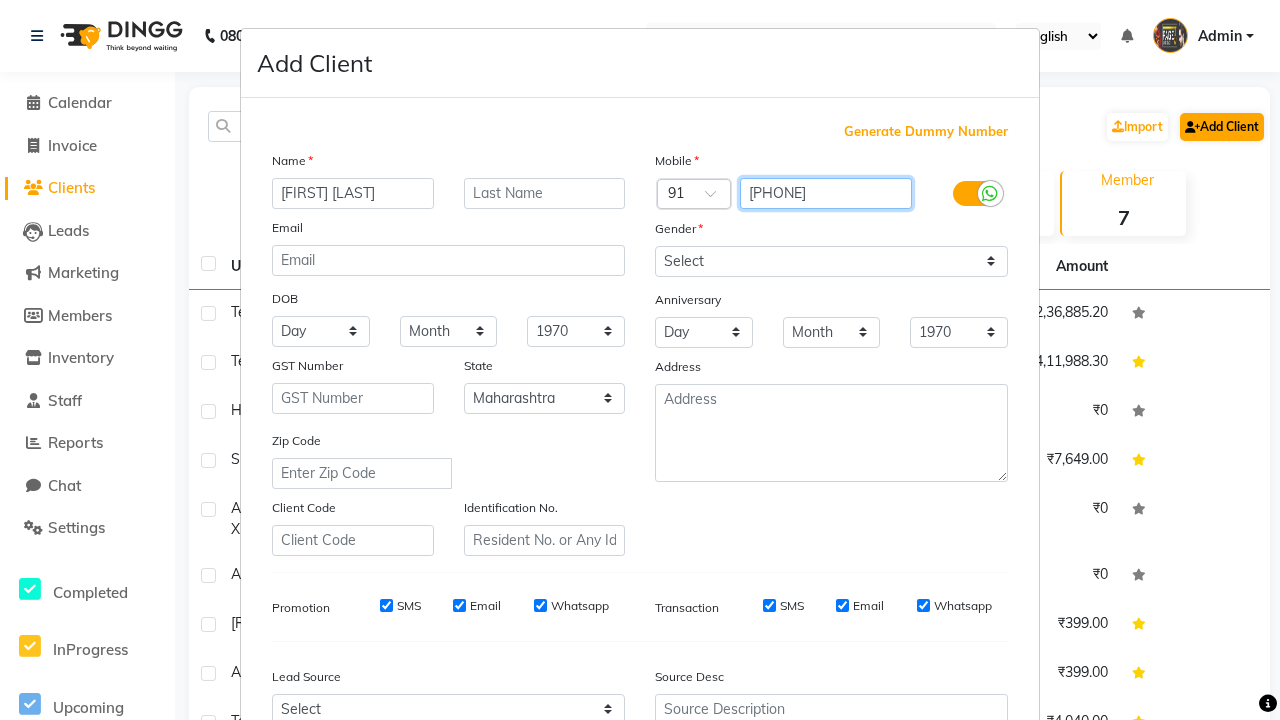 type on "[PHONE]" 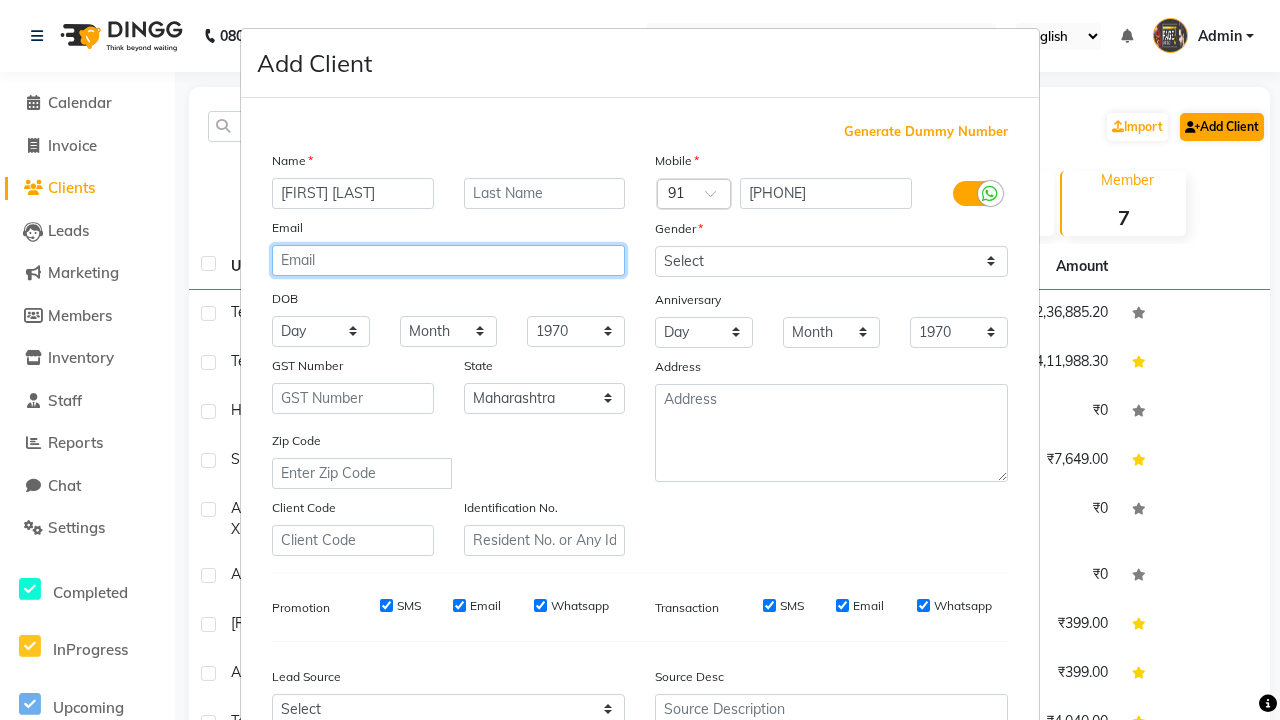 type on "[EMAIL]" 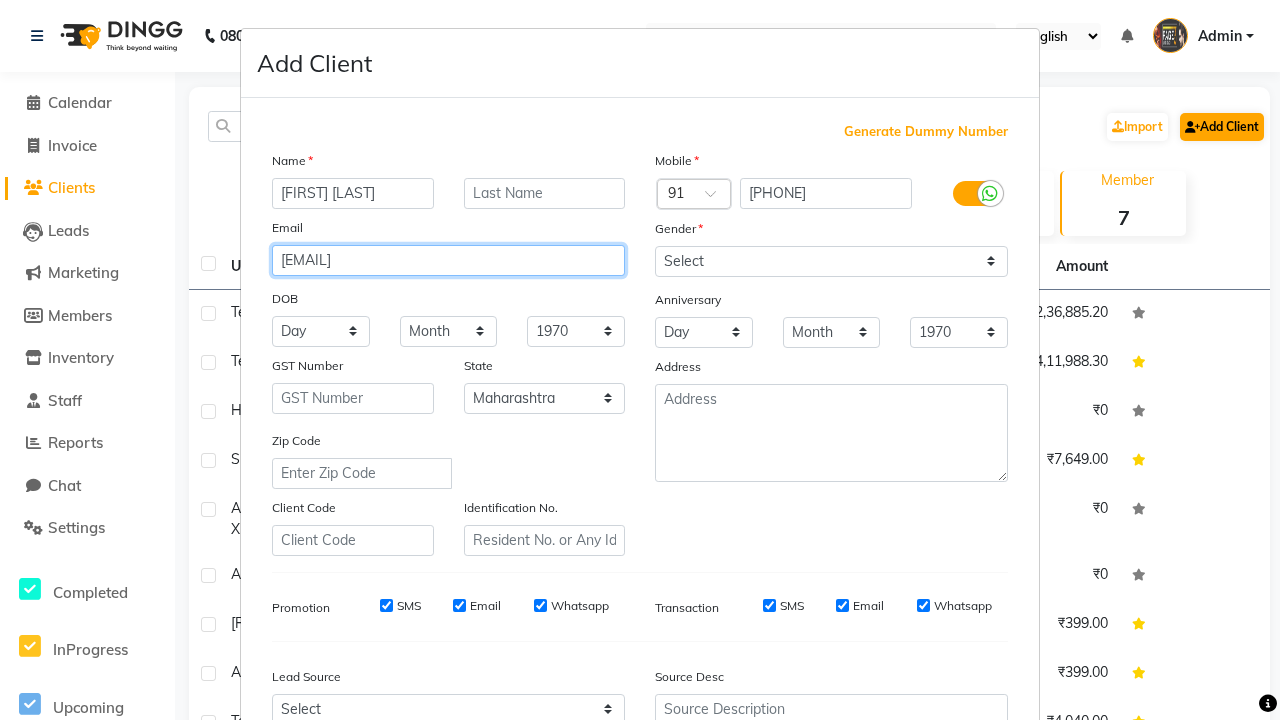 select on "male" 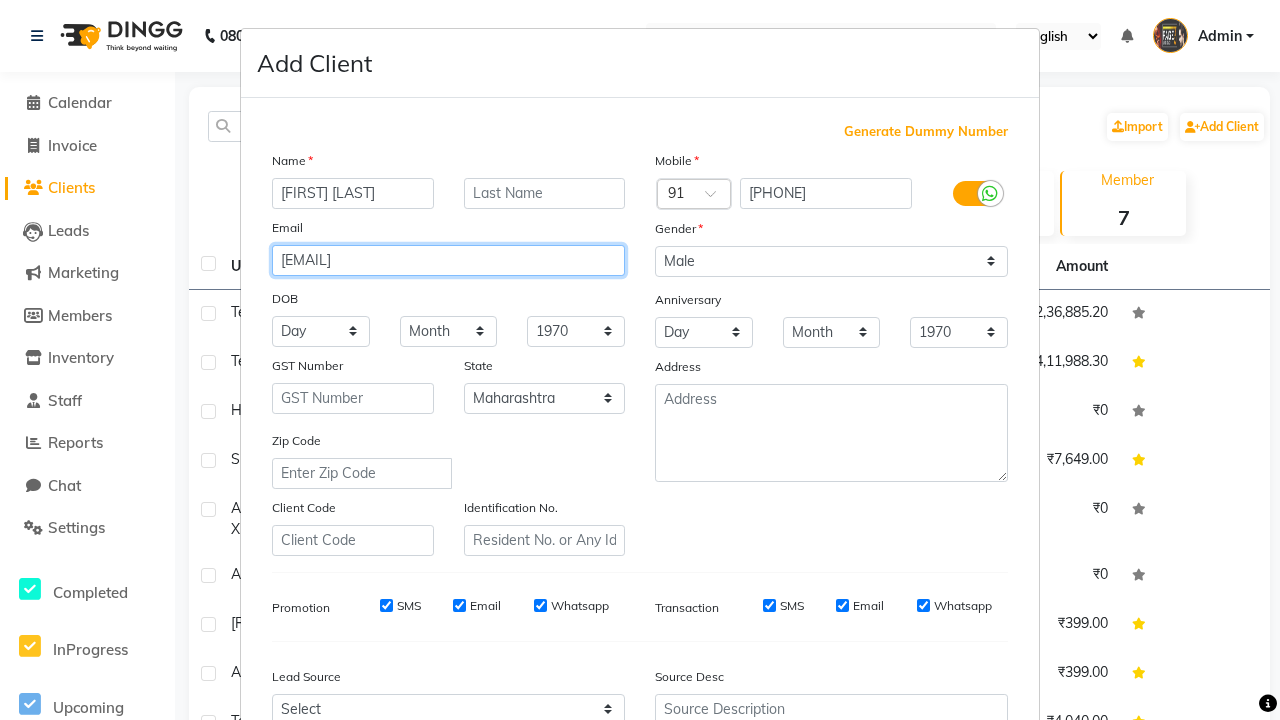 type on "[EMAIL]" 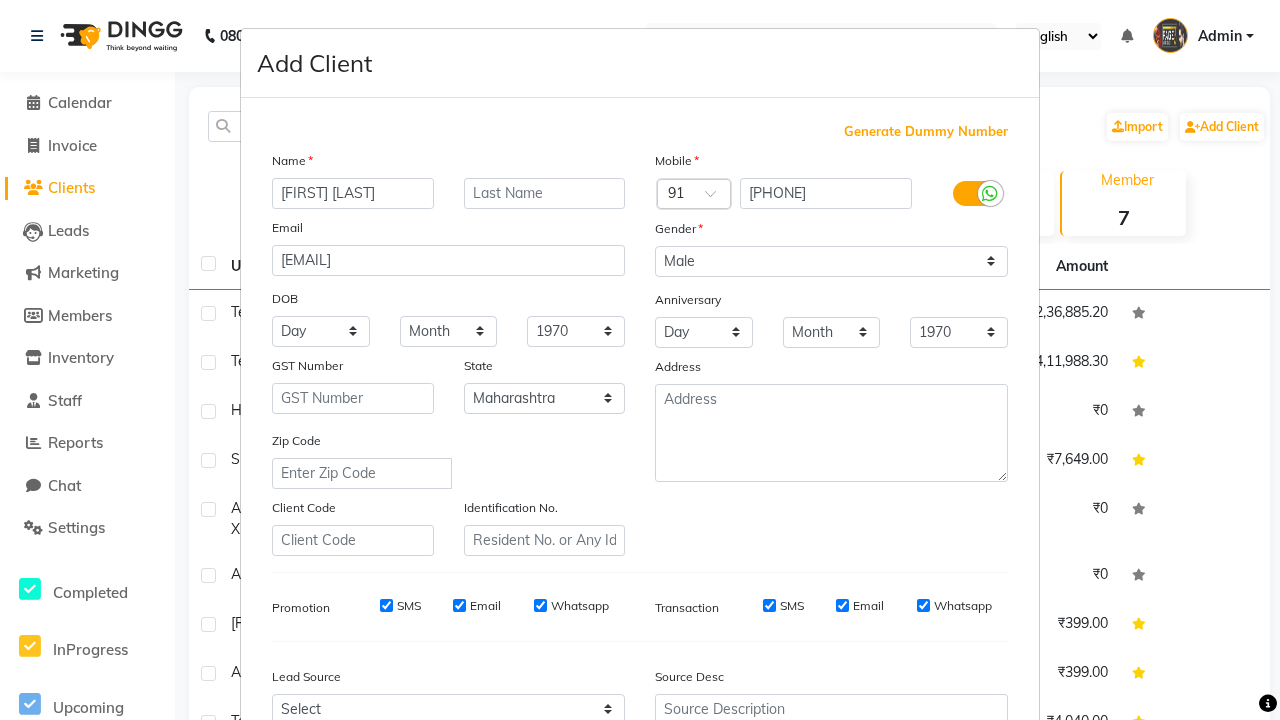 click on "Add" at bounding box center (906, 855) 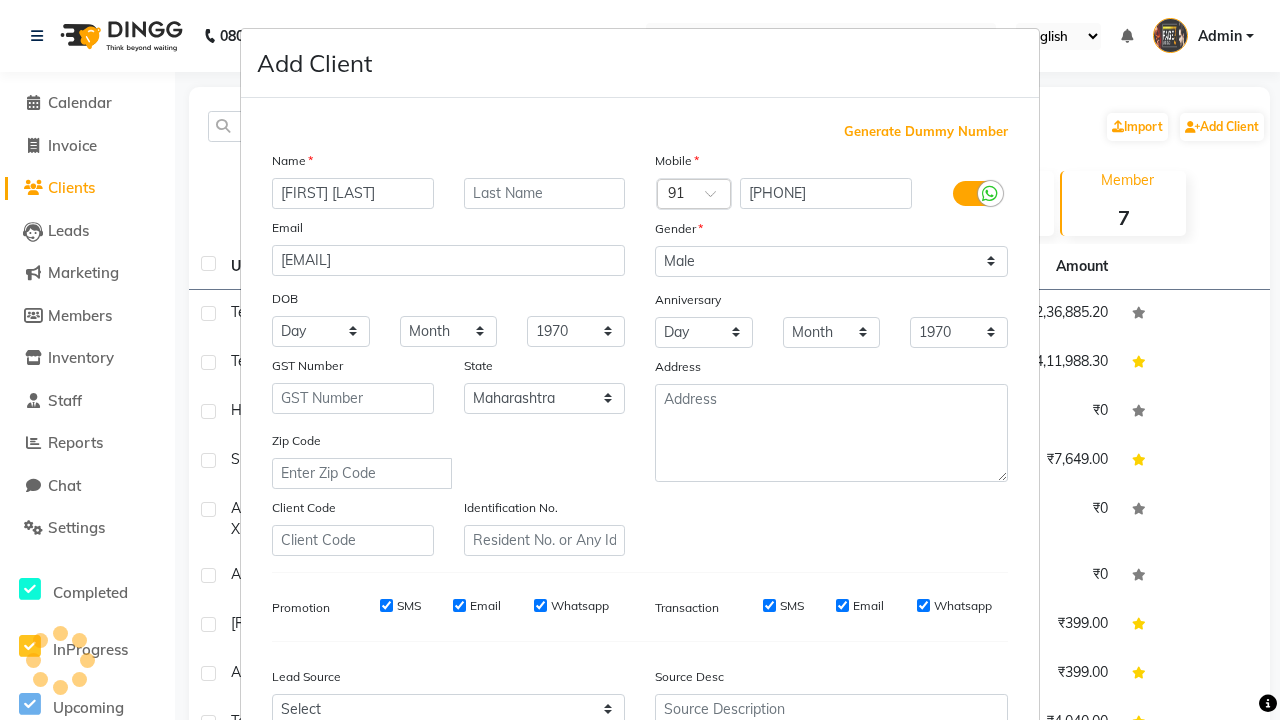 scroll, scrollTop: 203, scrollLeft: 0, axis: vertical 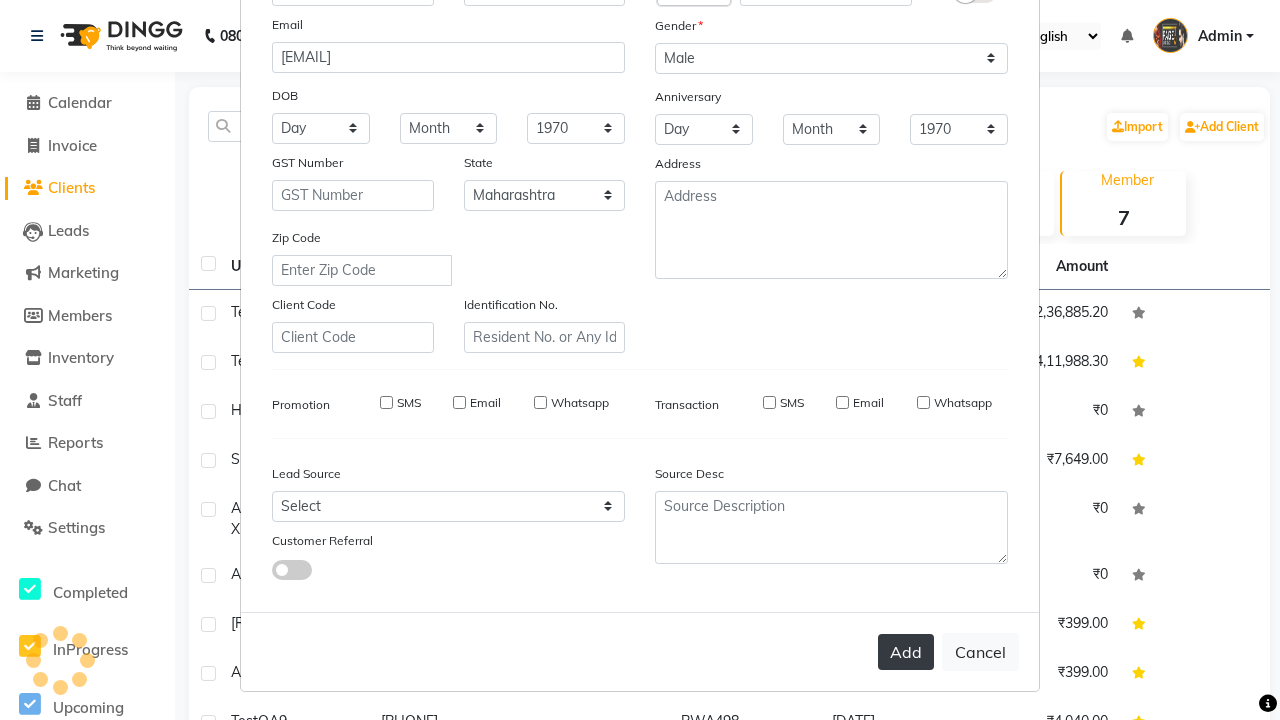type 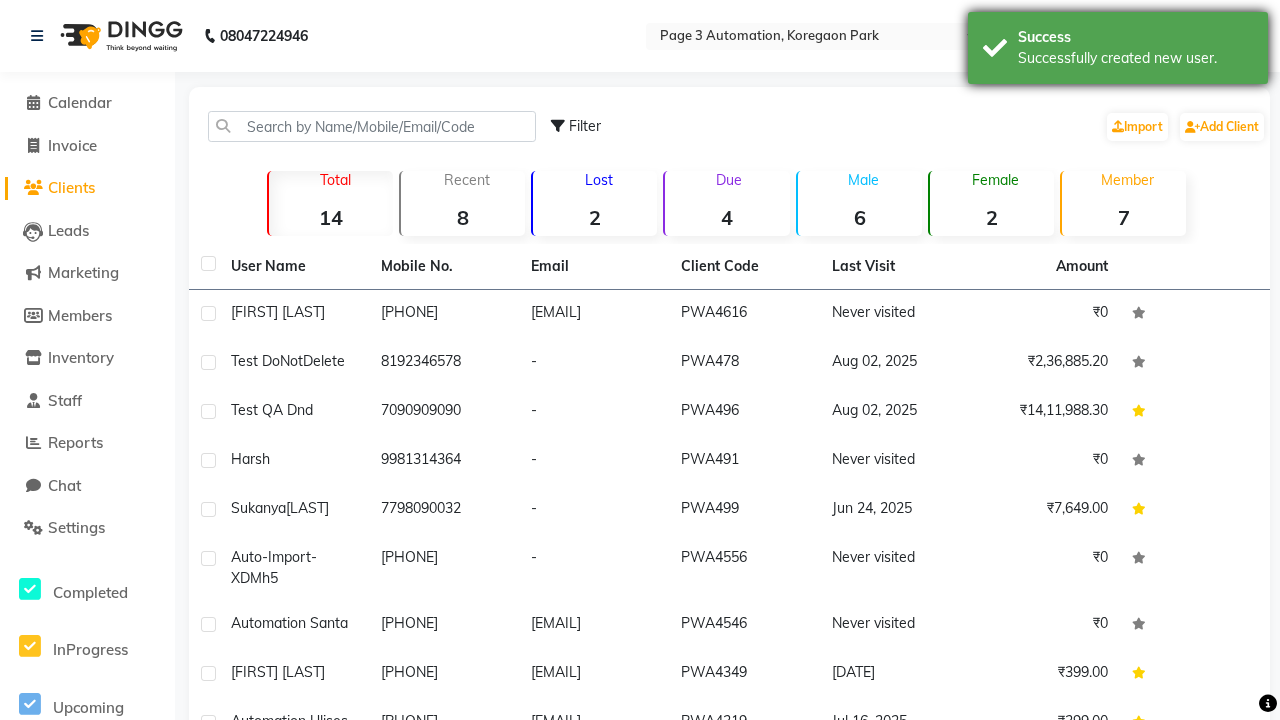 click on "Successfully created new user." at bounding box center (1135, 58) 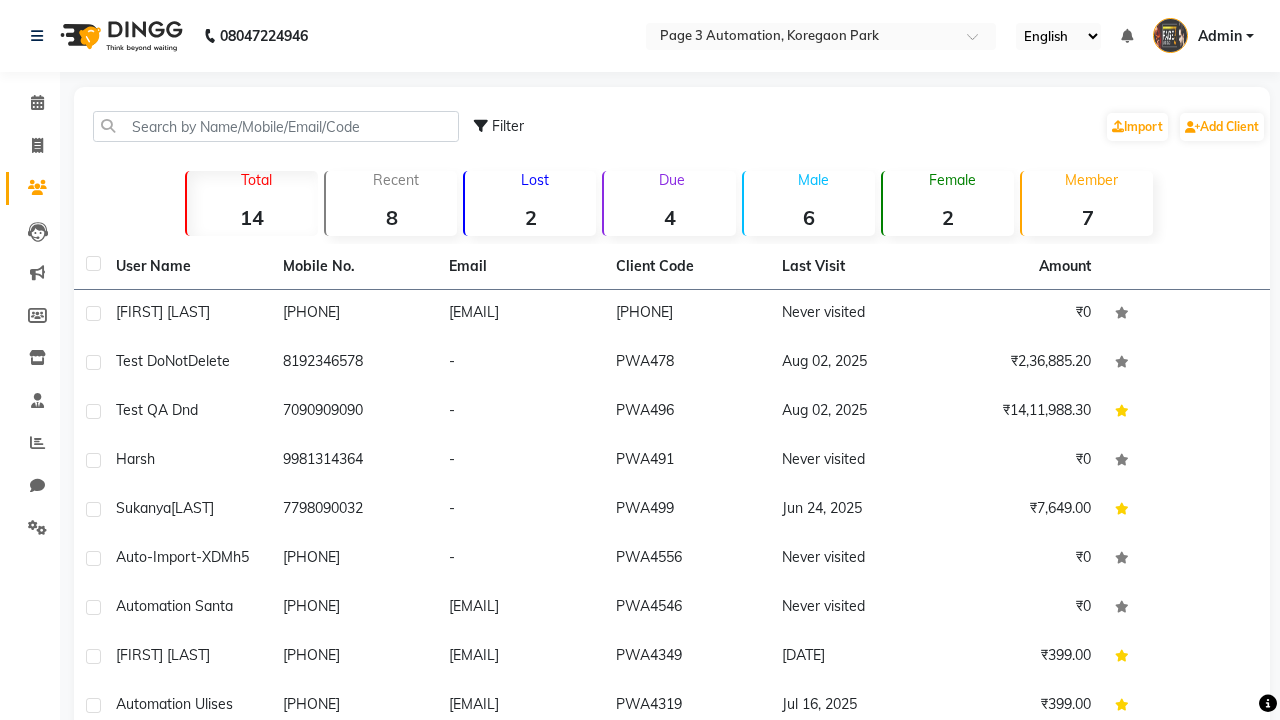 scroll, scrollTop: 0, scrollLeft: 0, axis: both 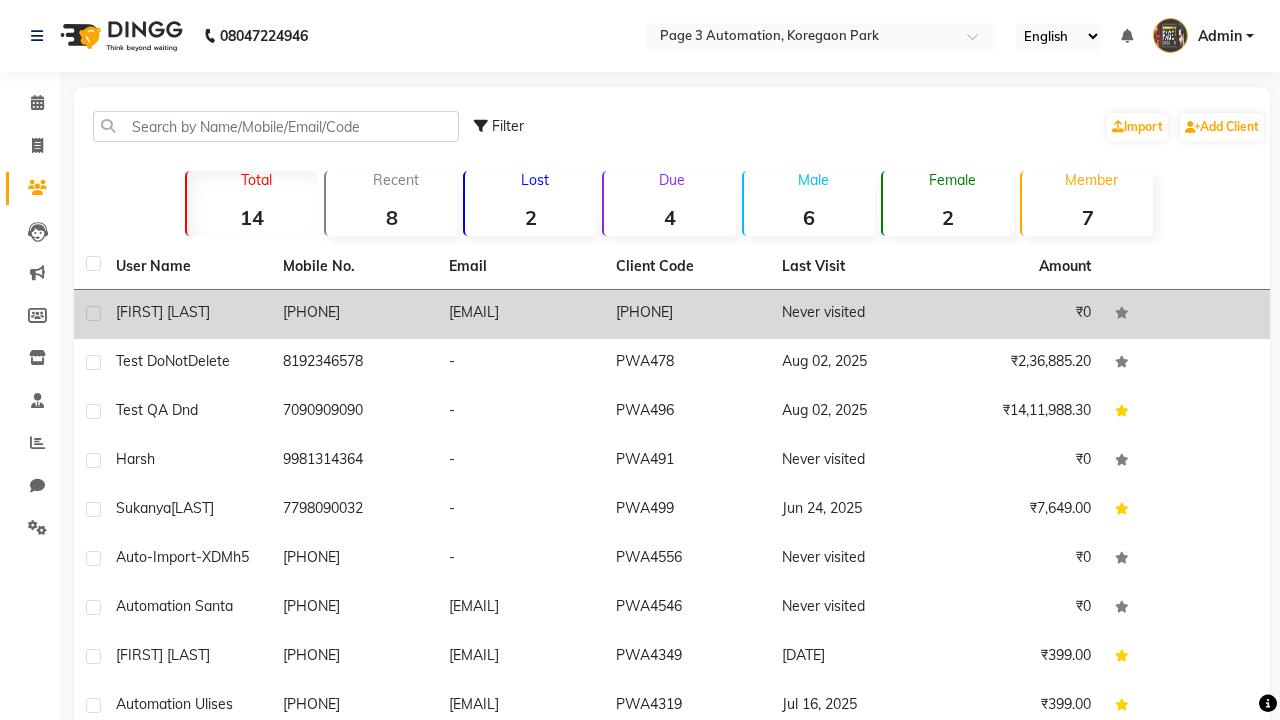 click 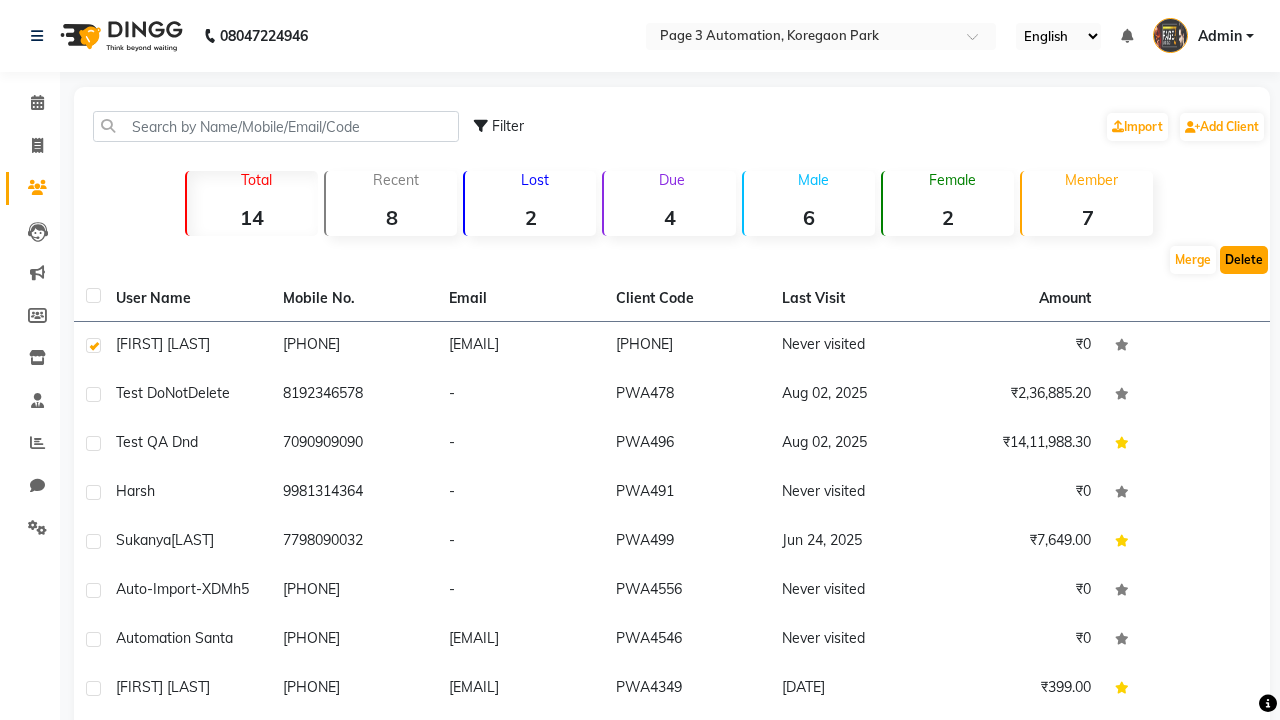 click on "Delete" 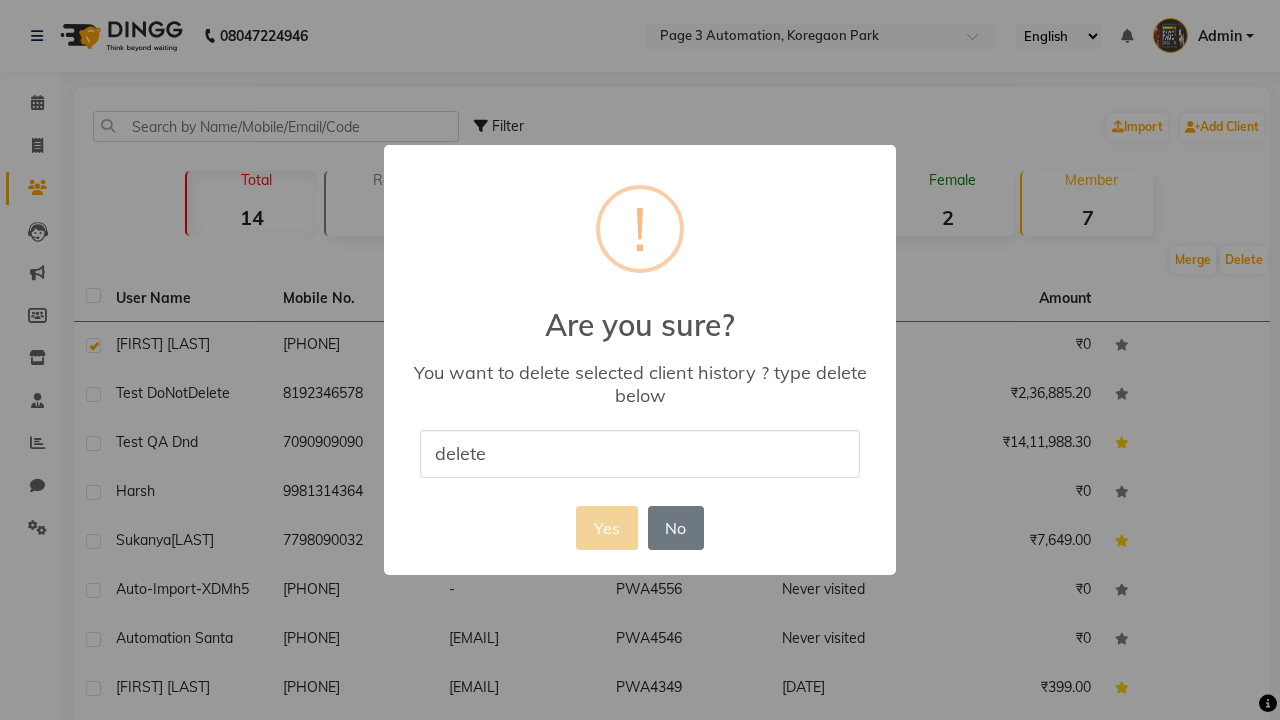 type on "delete" 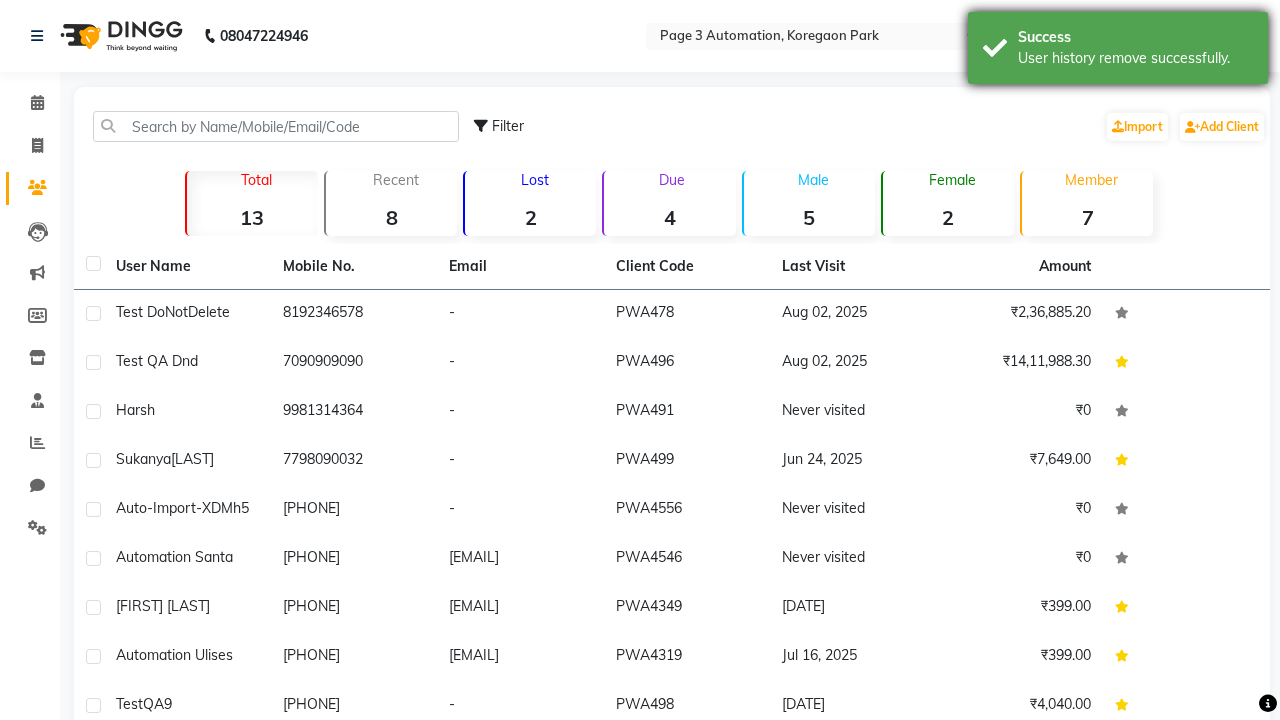 click on "User history remove successfully." at bounding box center (1135, 58) 